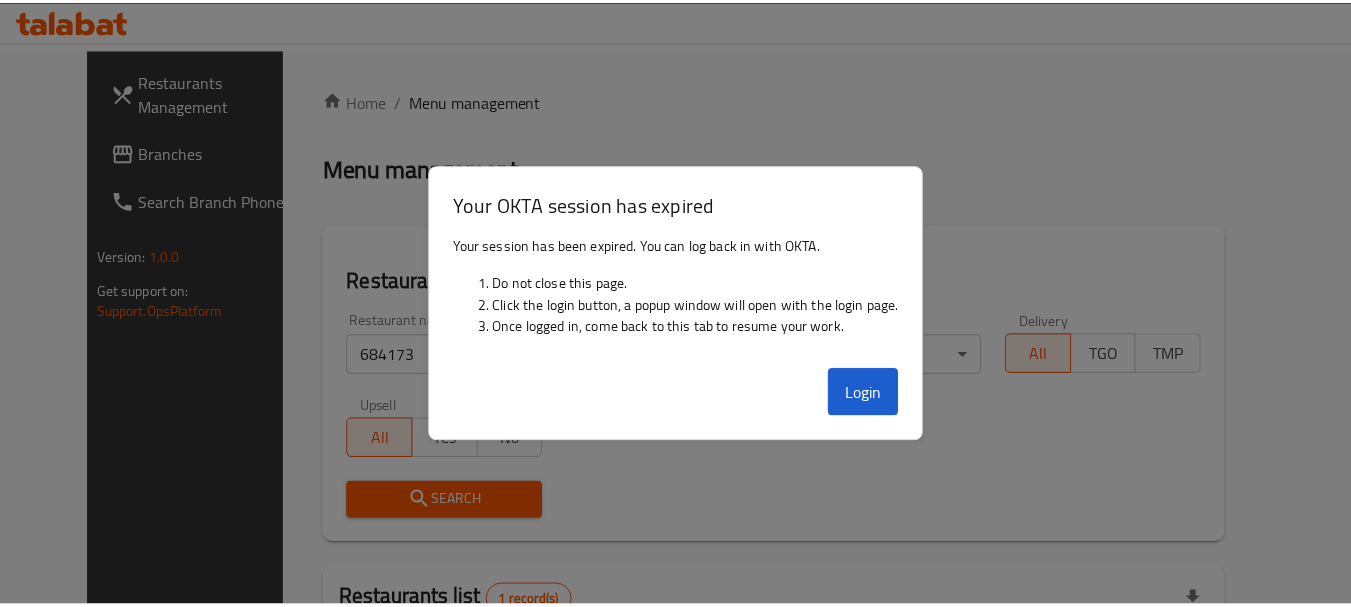 scroll, scrollTop: 268, scrollLeft: 0, axis: vertical 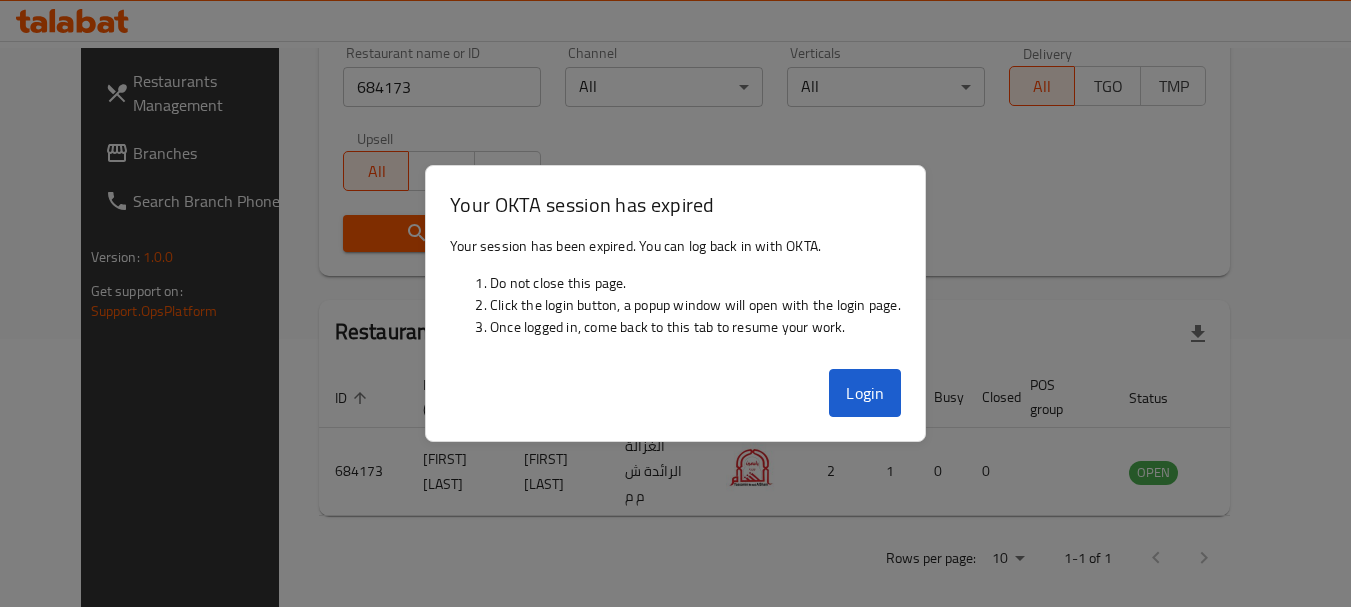 click on "Branches" at bounding box center [835, 397] 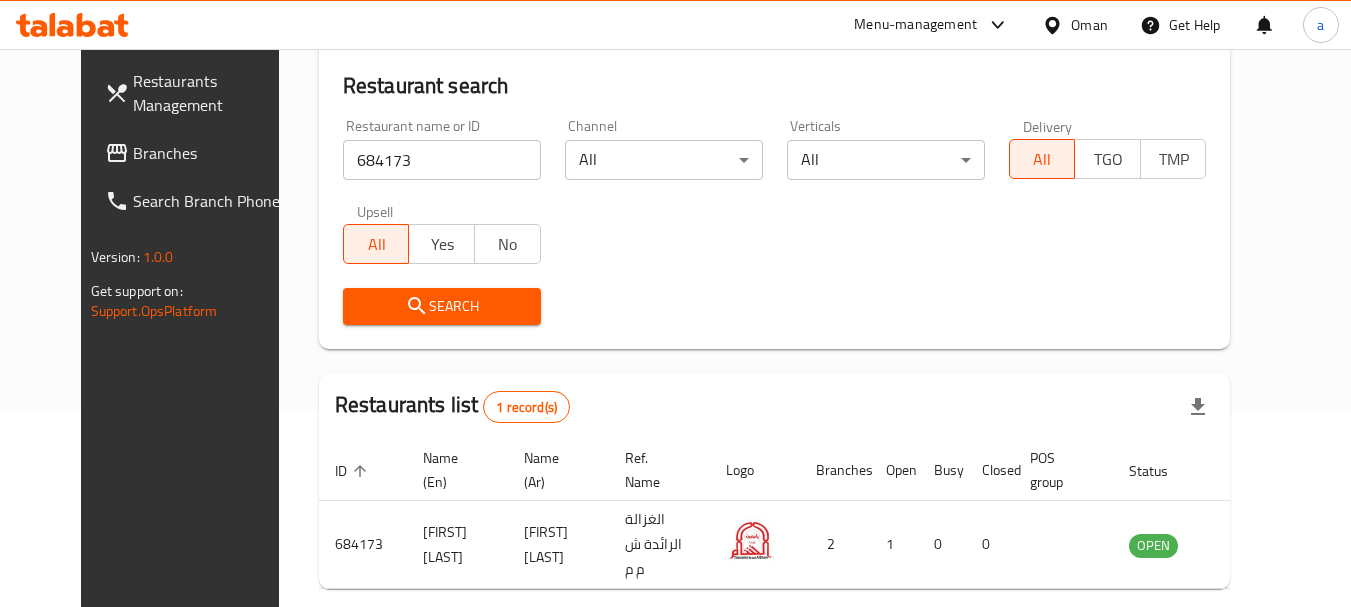 scroll, scrollTop: 168, scrollLeft: 0, axis: vertical 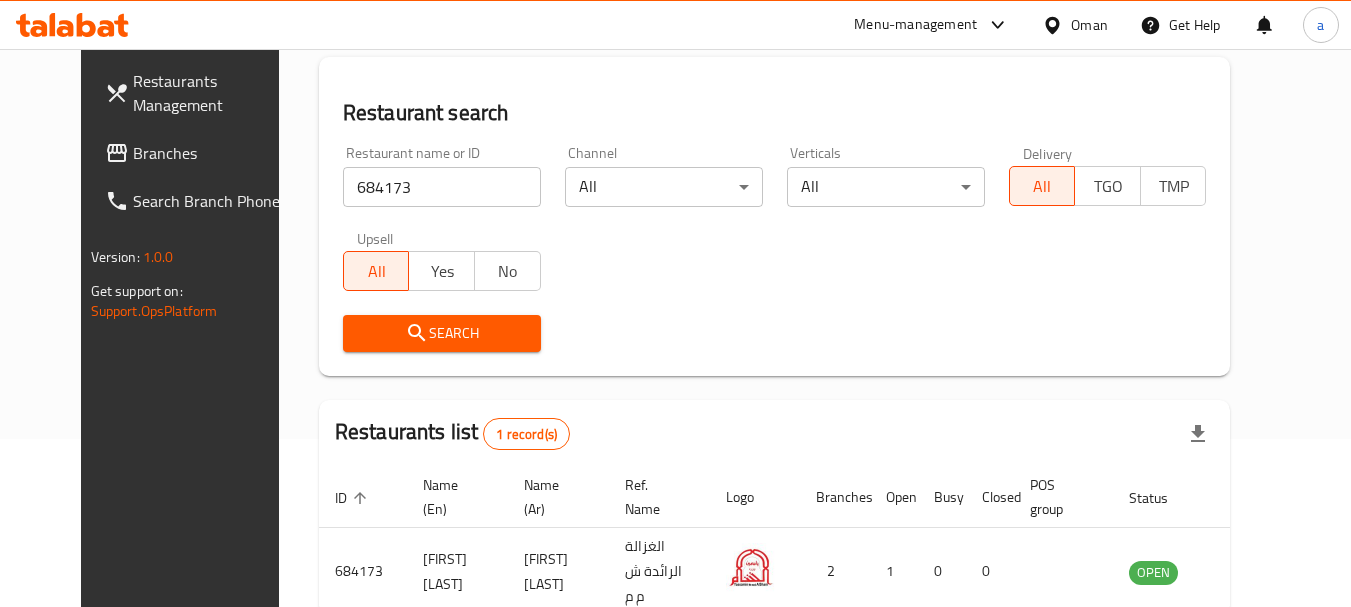 click on "Oman" at bounding box center [1089, 25] 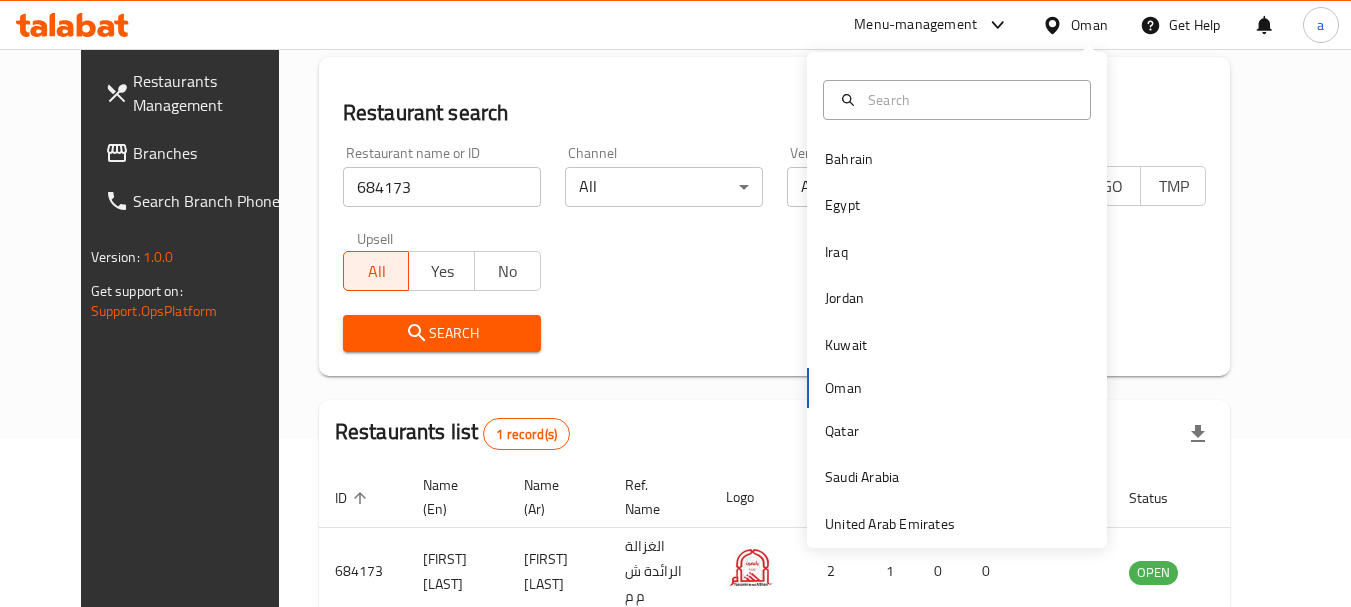 click on "Bahrain Egypt Iraq Jordan Kuwait Oman Qatar Saudi Arabia United Arab Emirates" at bounding box center (957, 341) 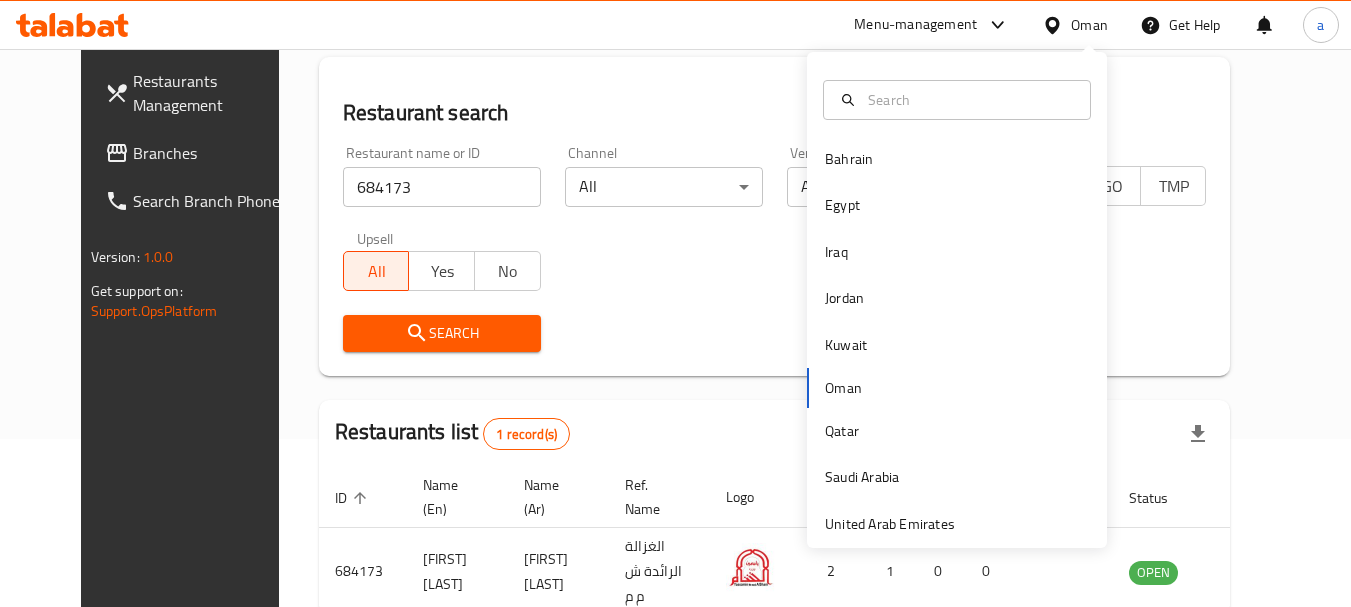 click on "Bahrain Egypt Iraq Jordan Kuwait Oman Qatar Saudi Arabia United Arab Emirates" at bounding box center [957, 341] 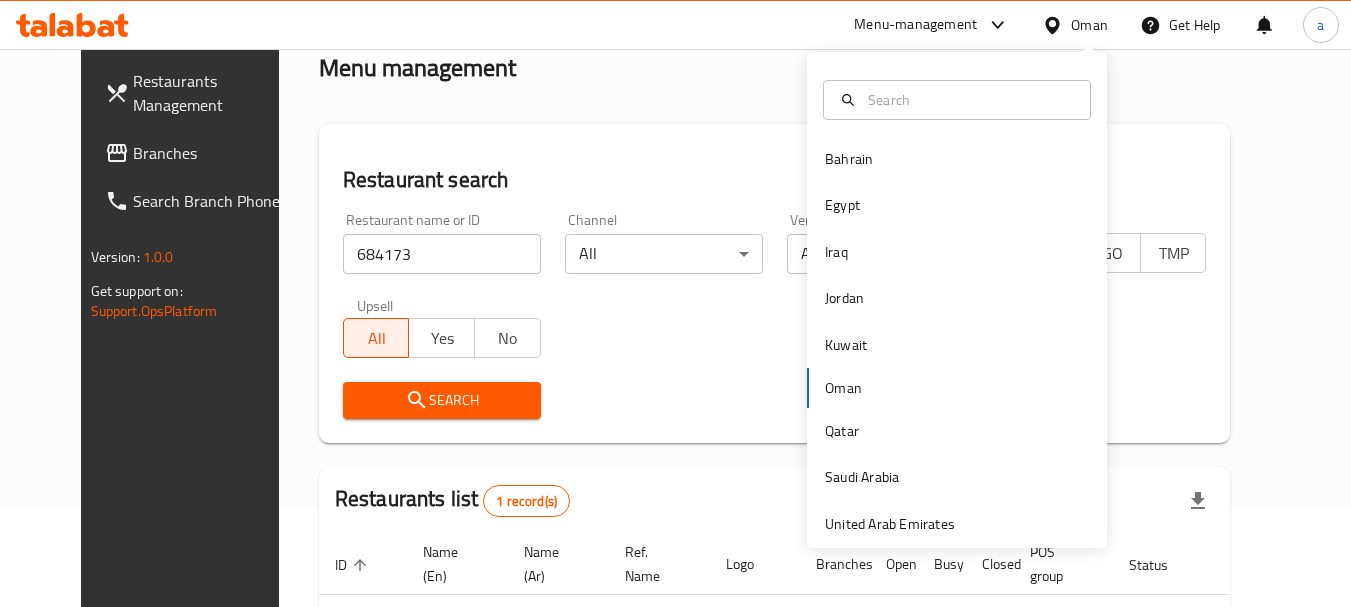 scroll, scrollTop: 0, scrollLeft: 0, axis: both 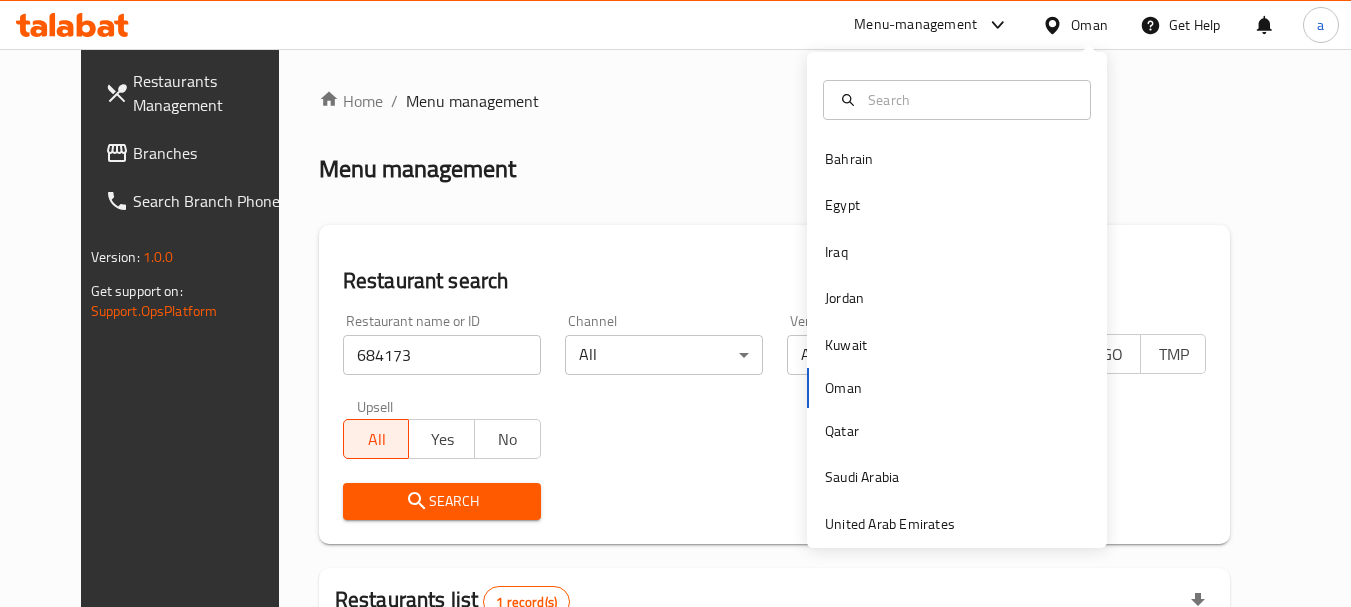 click on "Home / Menu management Menu management Restaurant search Restaurant name or ID 684173 Restaurant name or ID Channel All ​ Verticals All ​ Delivery All TGO TMP Upsell All Yes No   Search Restaurants list   1 record(s) ID sorted ascending Name (En) Name (Ar) Ref. Name Logo Branches Open Busy Closed POS group Status Action 684173 Yassamin Wa Ward AlSham ياسمين وورد الشام الغزالة الرائدة ش م م 2 1 0 0 OPEN Rows per page: 10 1-1 of 1" at bounding box center [775, 470] 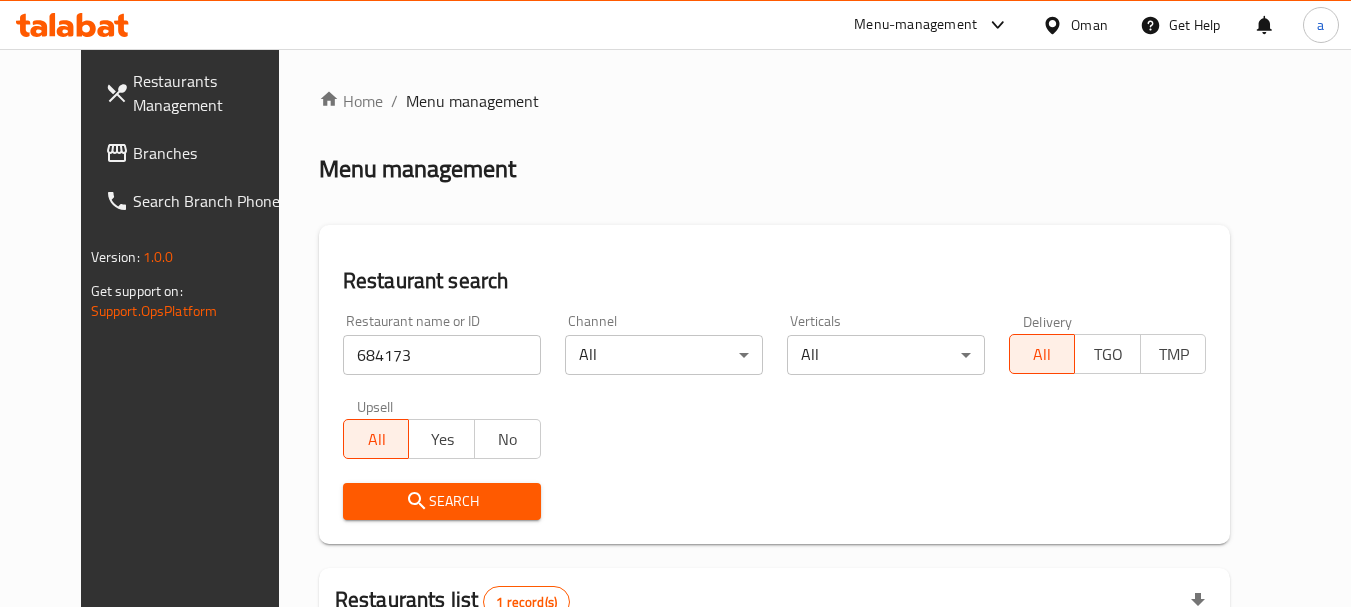 click on "Oman" at bounding box center [1089, 25] 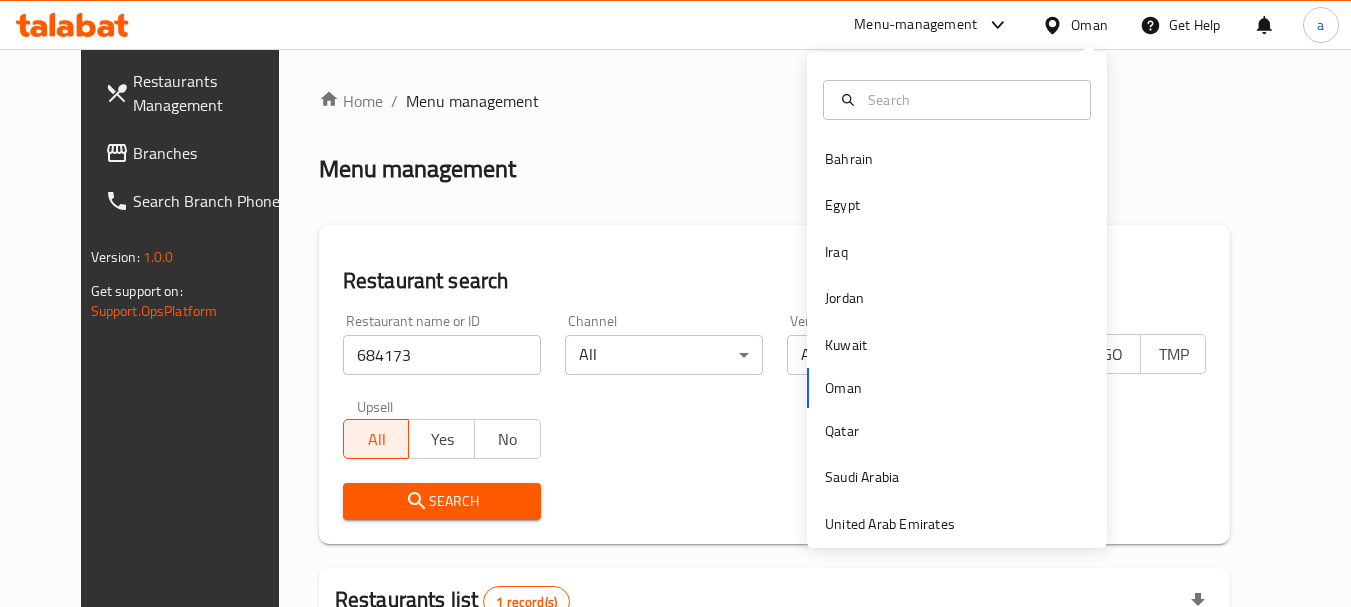 click on "Bahrain Egypt Iraq Jordan Kuwait Oman Qatar Saudi Arabia United Arab Emirates" at bounding box center (957, 341) 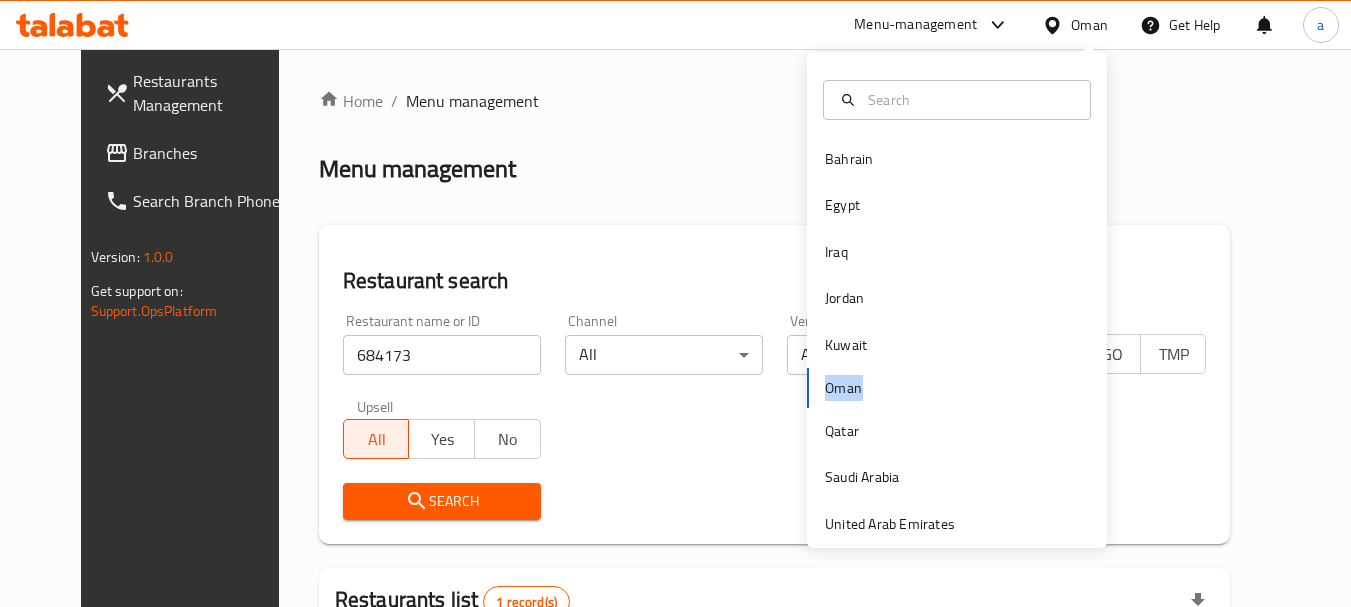 click on "Bahrain Egypt Iraq Jordan Kuwait Oman Qatar Saudi Arabia United Arab Emirates" at bounding box center [957, 341] 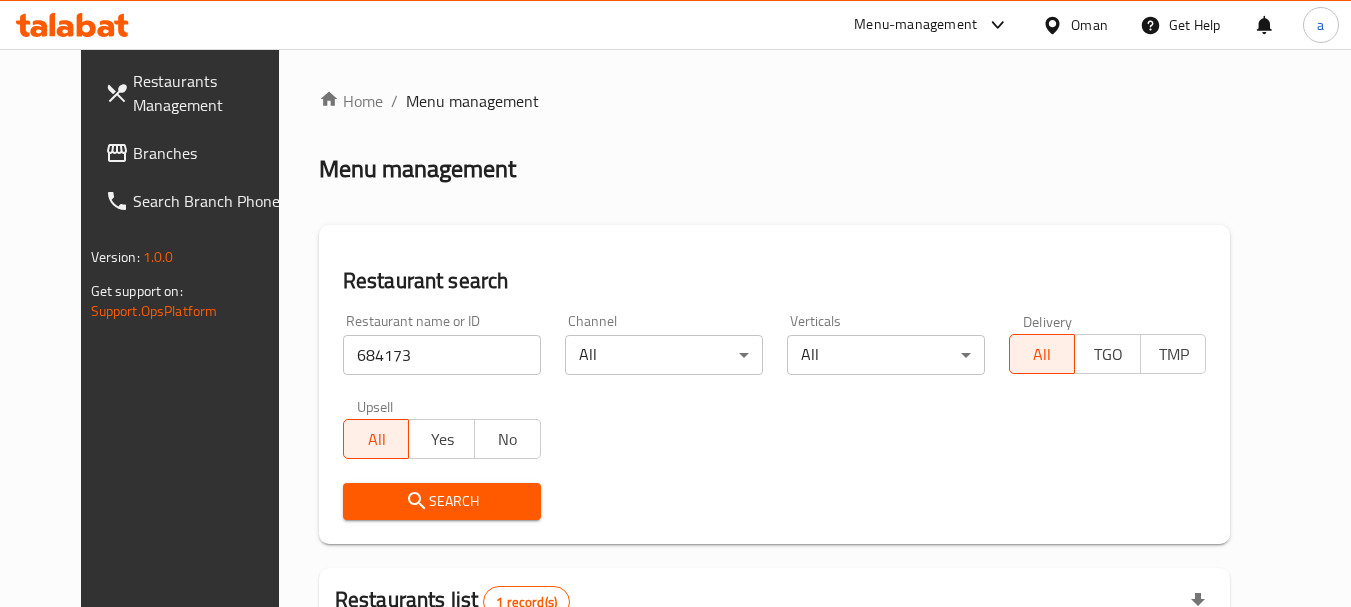 click on "Menu management" at bounding box center (775, 169) 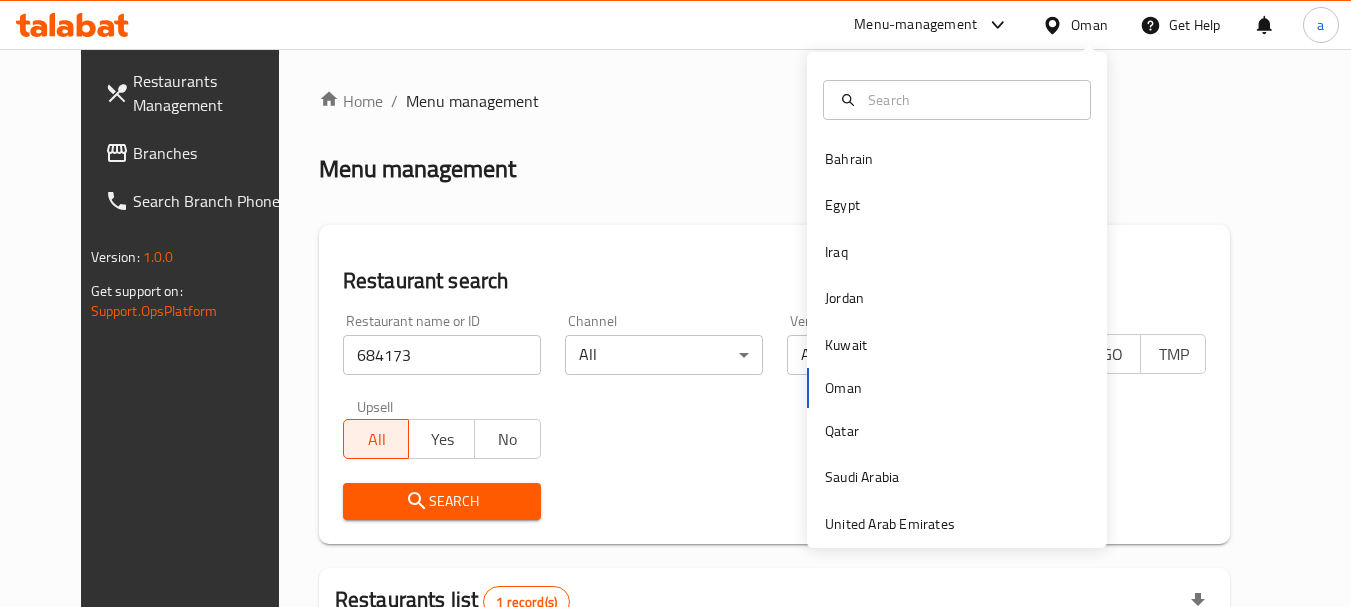 click on "Bahrain Egypt Iraq Jordan Kuwait Oman Qatar Saudi Arabia United Arab Emirates" at bounding box center (957, 341) 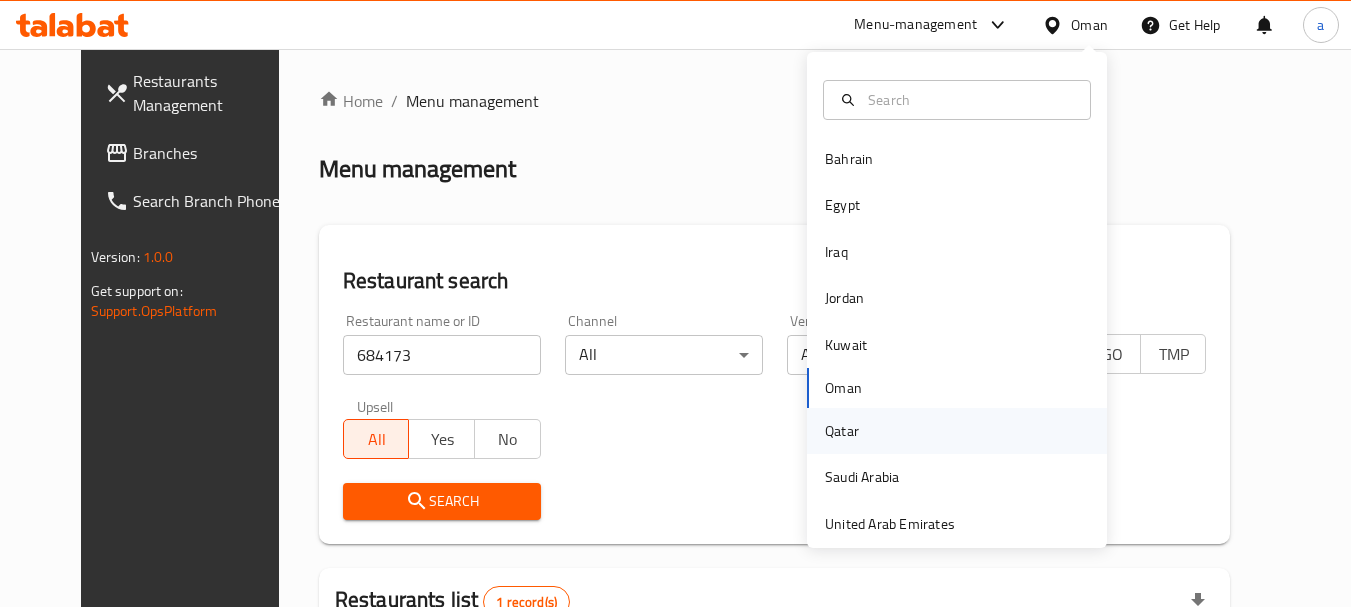 click on "Qatar" at bounding box center [957, 431] 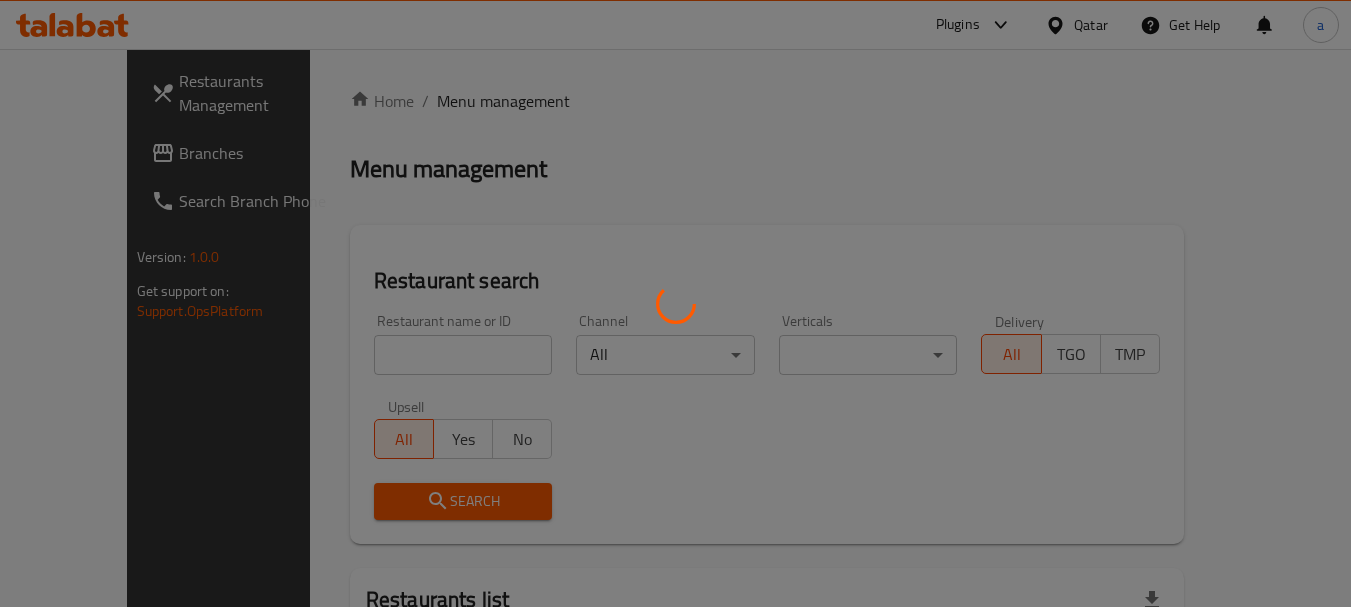 click at bounding box center (675, 303) 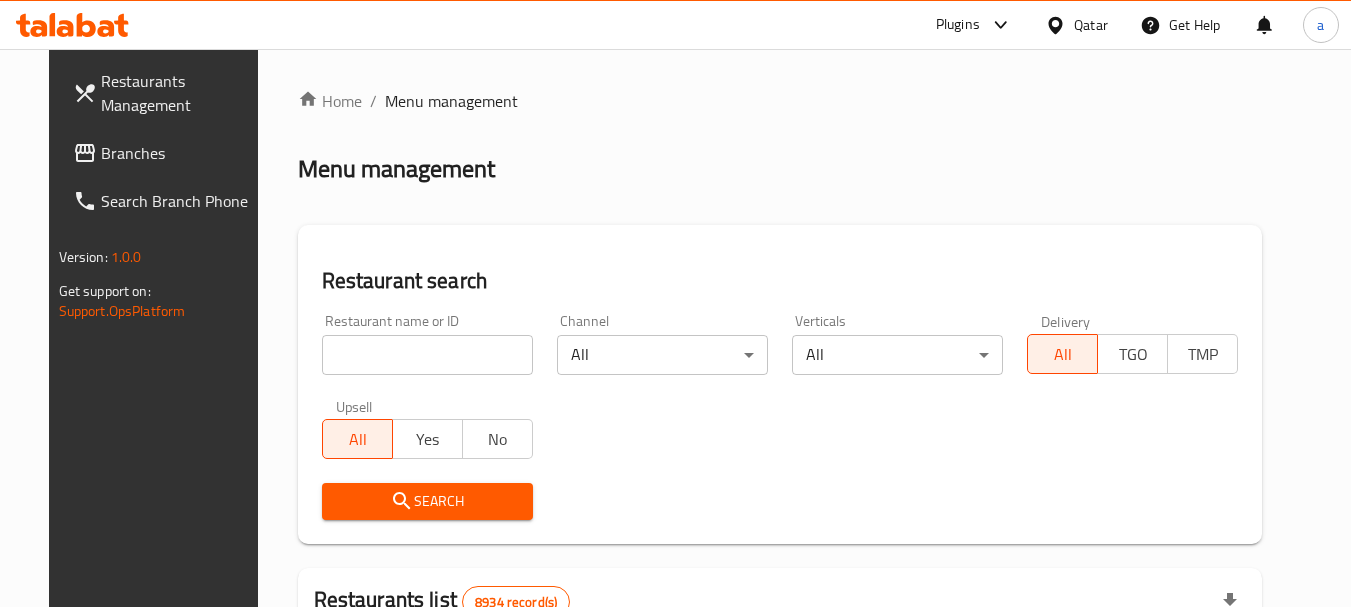 click at bounding box center (1059, 25) 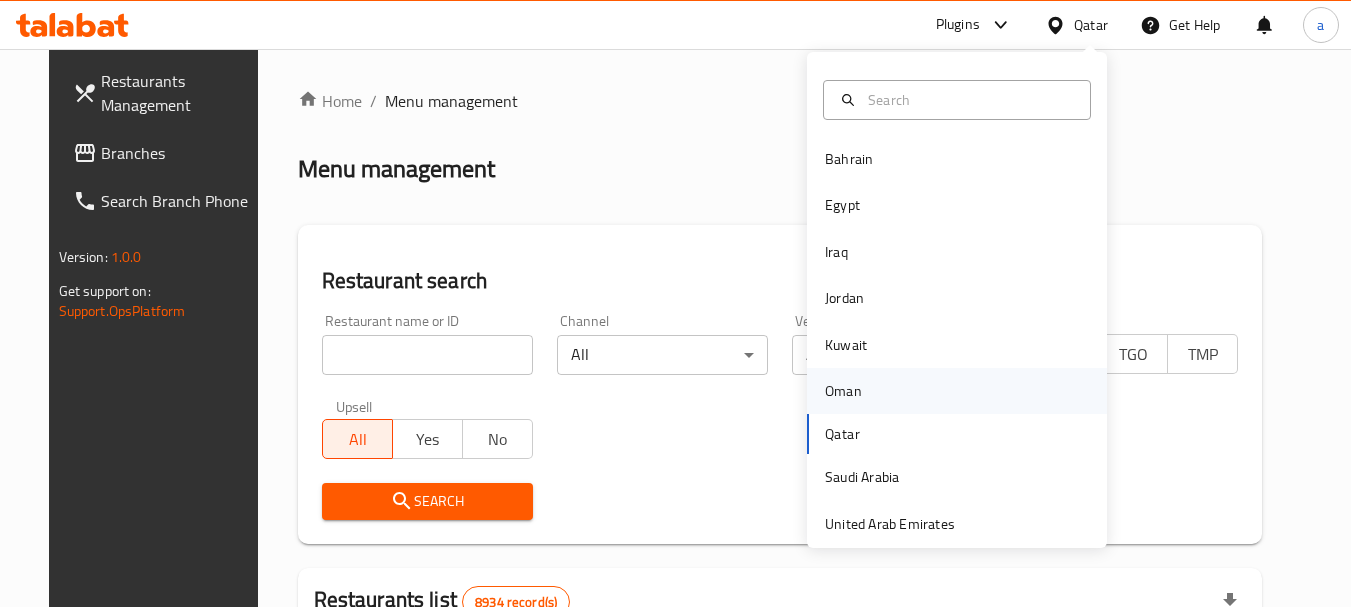 click on "Oman" at bounding box center [843, 391] 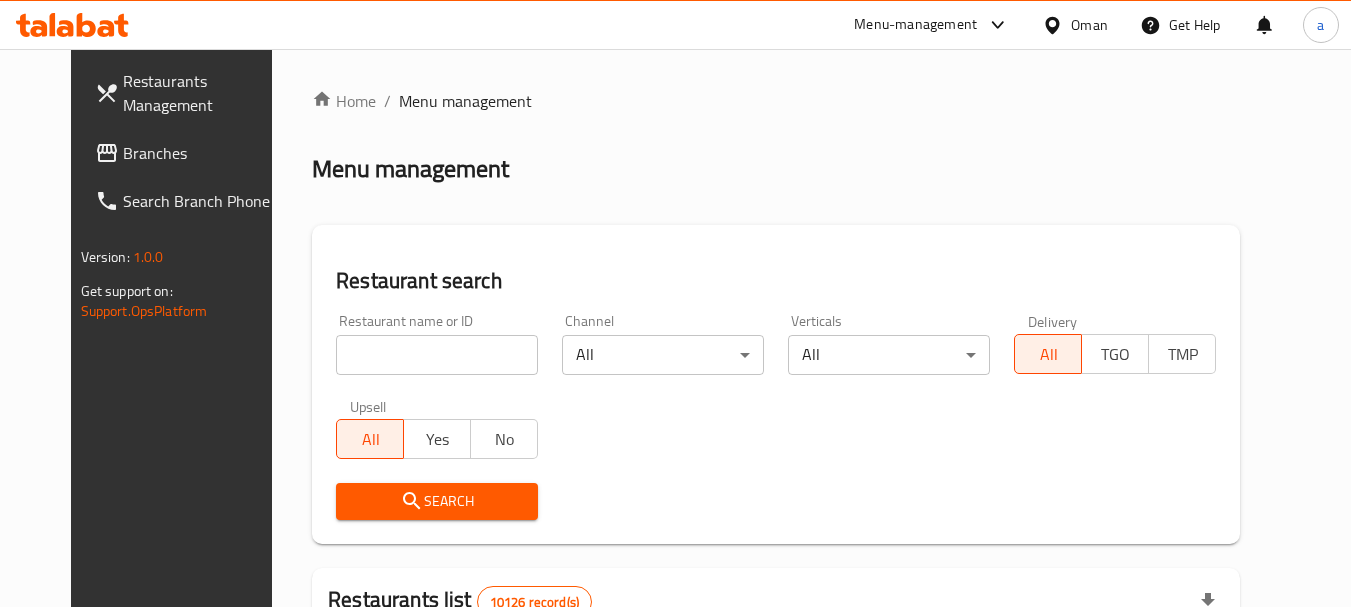 click on "Branches" at bounding box center [202, 153] 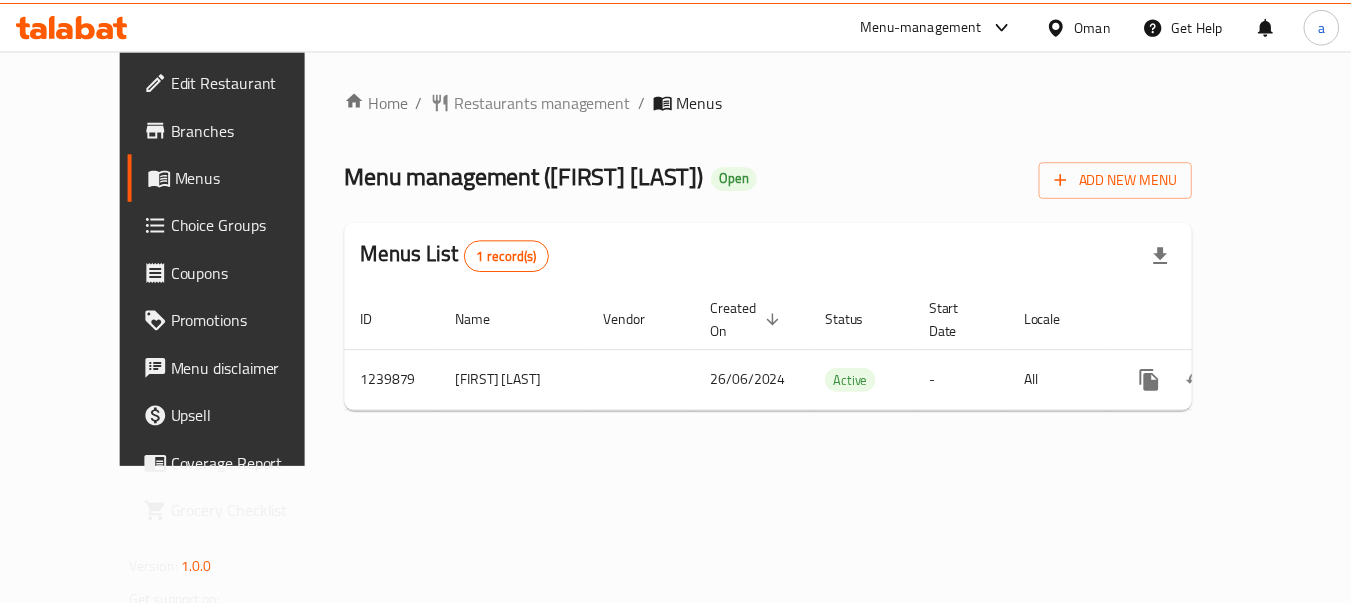 scroll, scrollTop: 0, scrollLeft: 0, axis: both 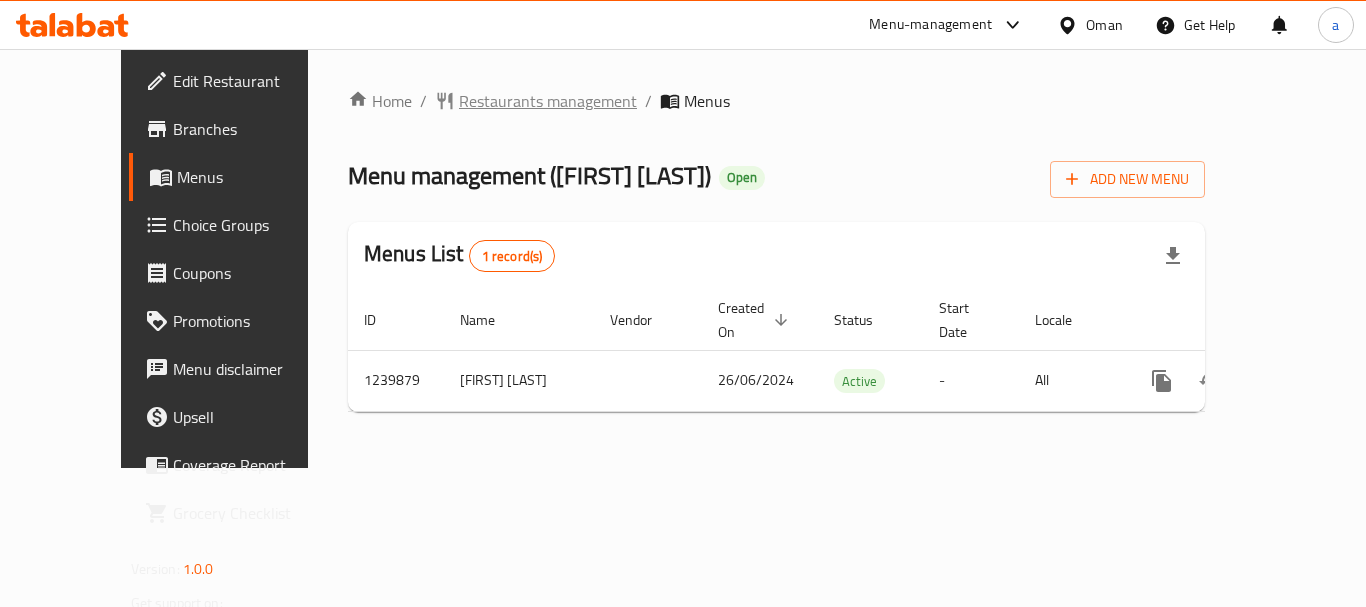 click on "Restaurants management" at bounding box center [548, 101] 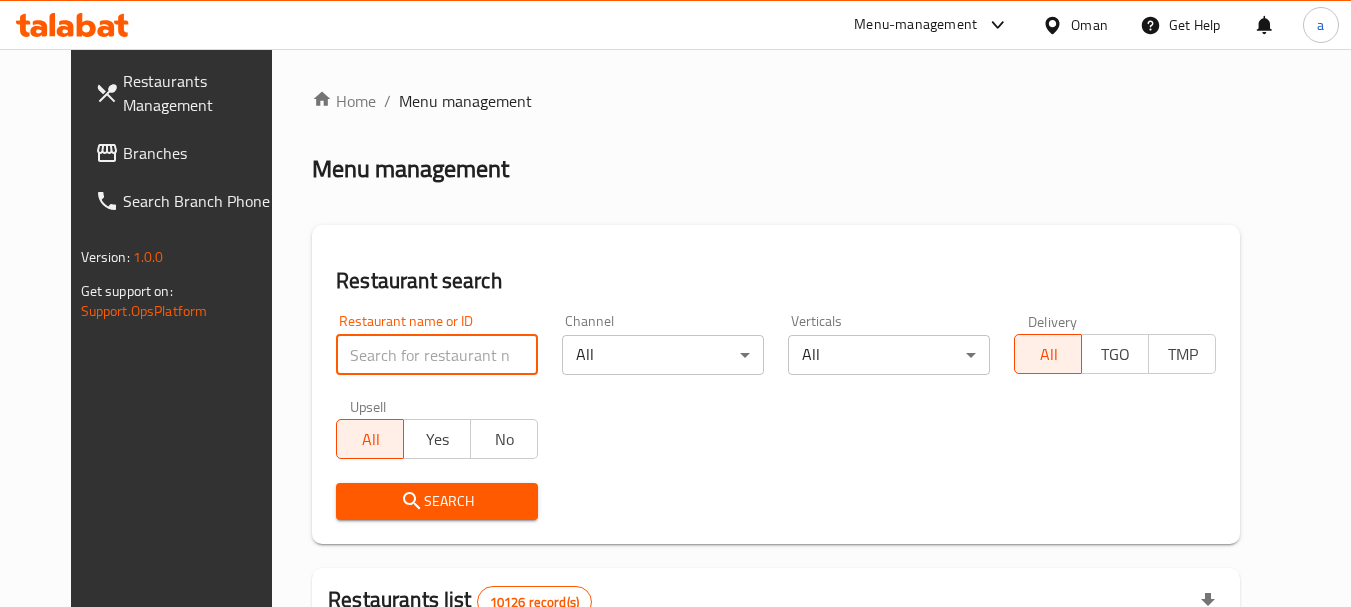 click at bounding box center (437, 355) 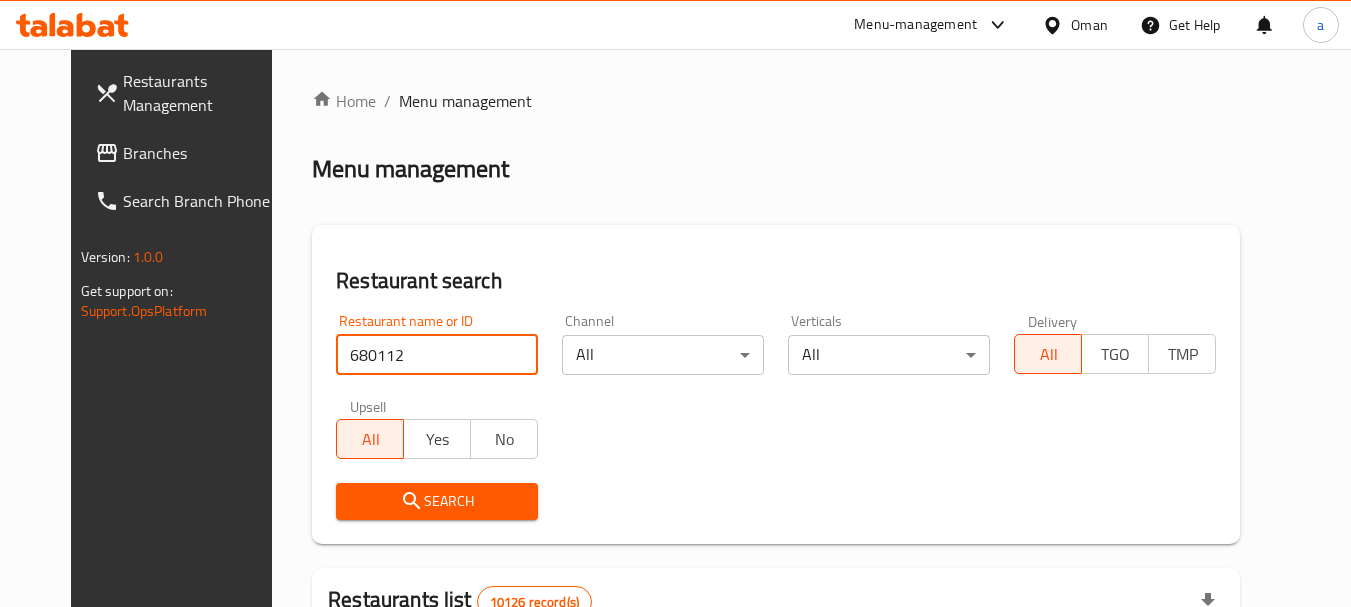 type on "680112" 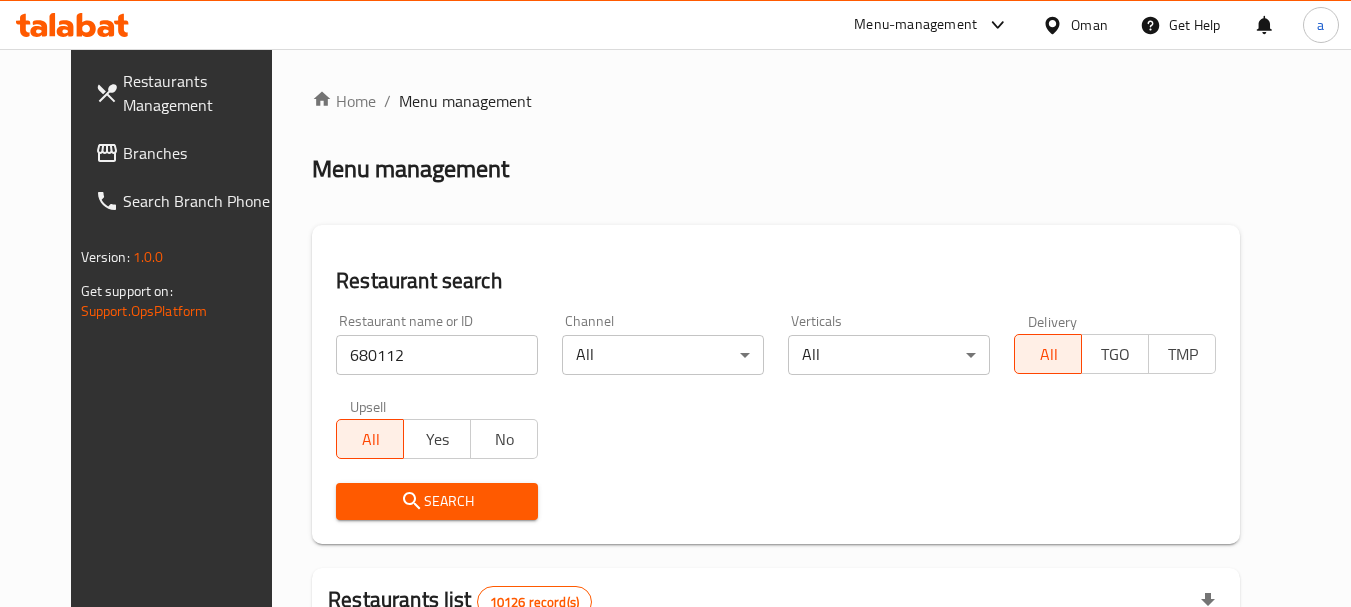 click on "Search" at bounding box center [437, 501] 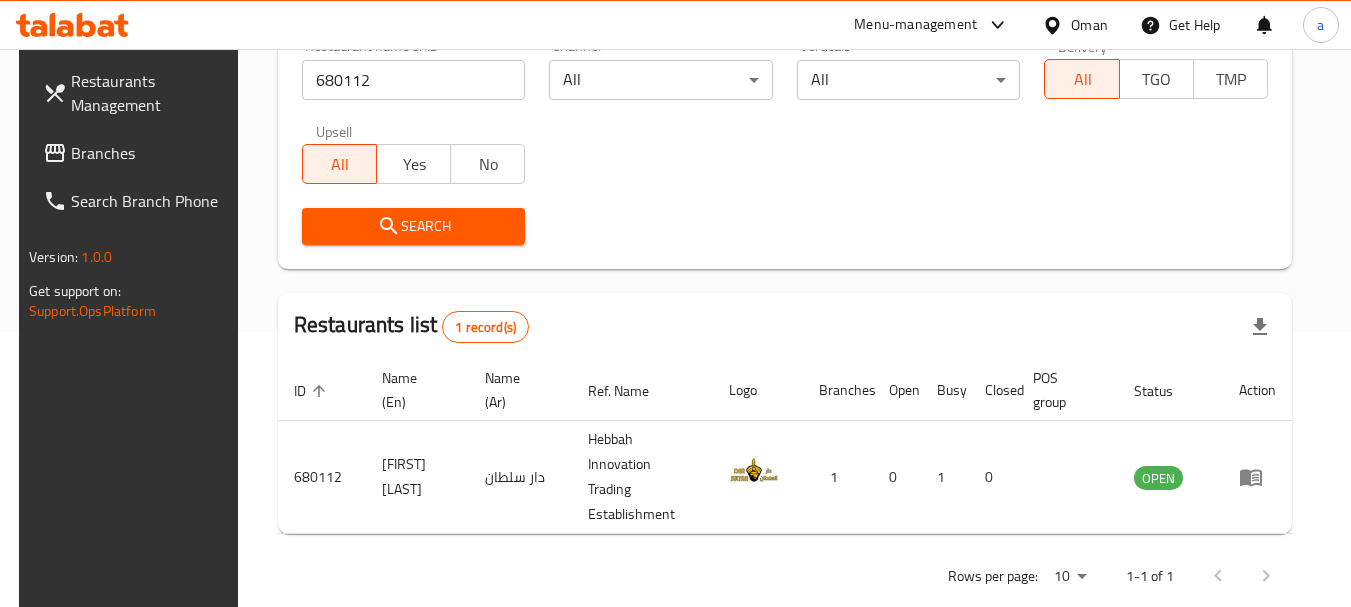 scroll, scrollTop: 285, scrollLeft: 0, axis: vertical 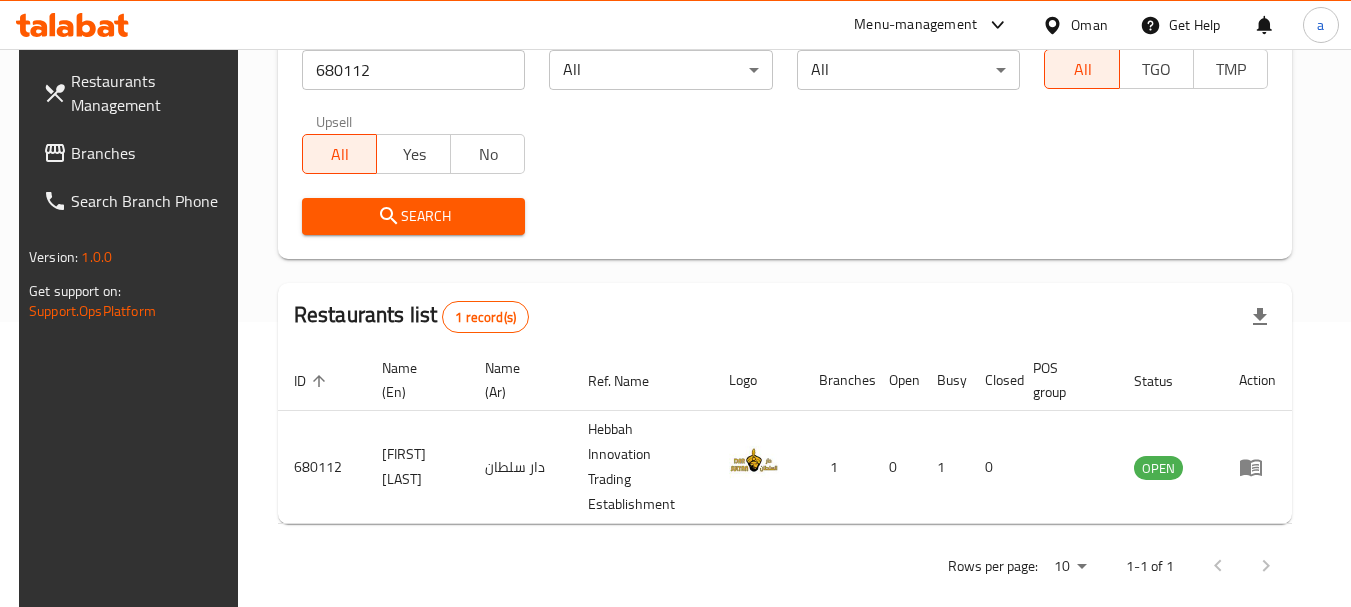 click on "Oman" at bounding box center [1089, 25] 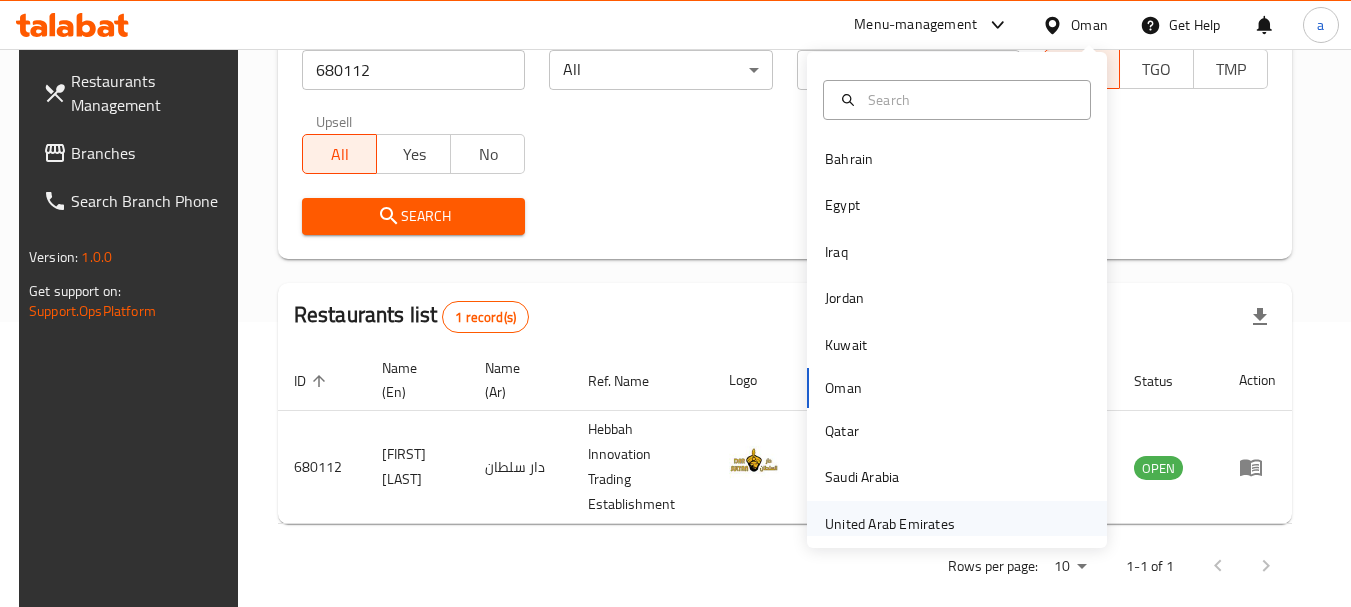 click on "United Arab Emirates" at bounding box center [890, 524] 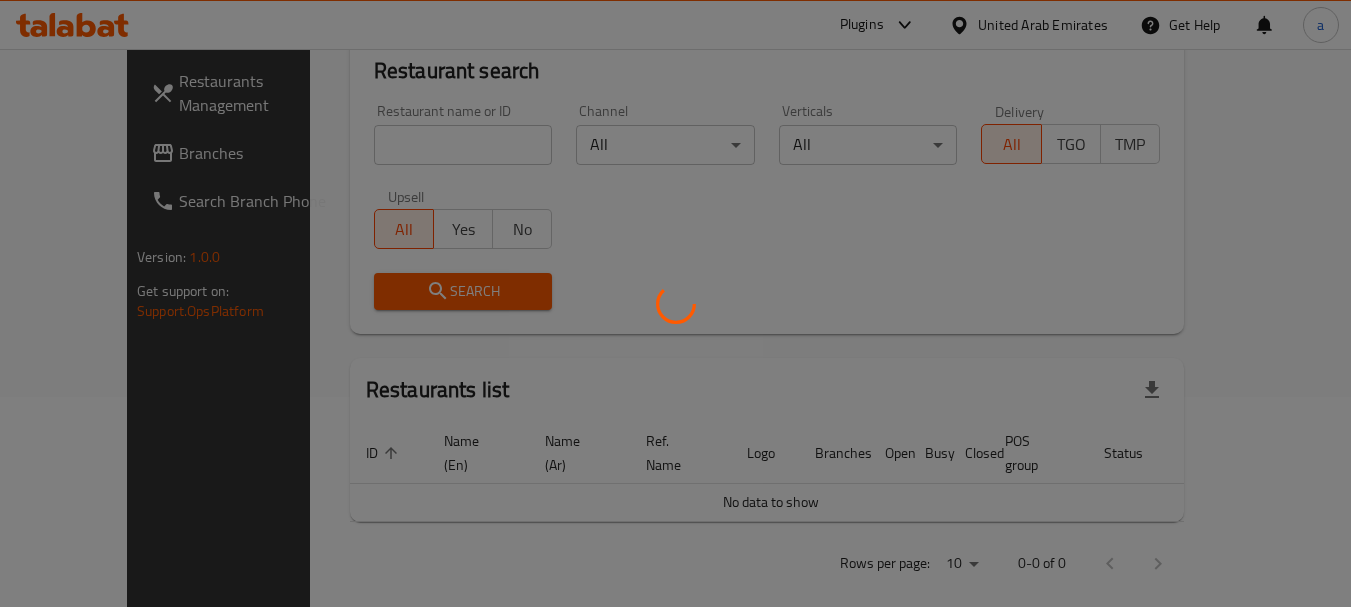scroll, scrollTop: 285, scrollLeft: 0, axis: vertical 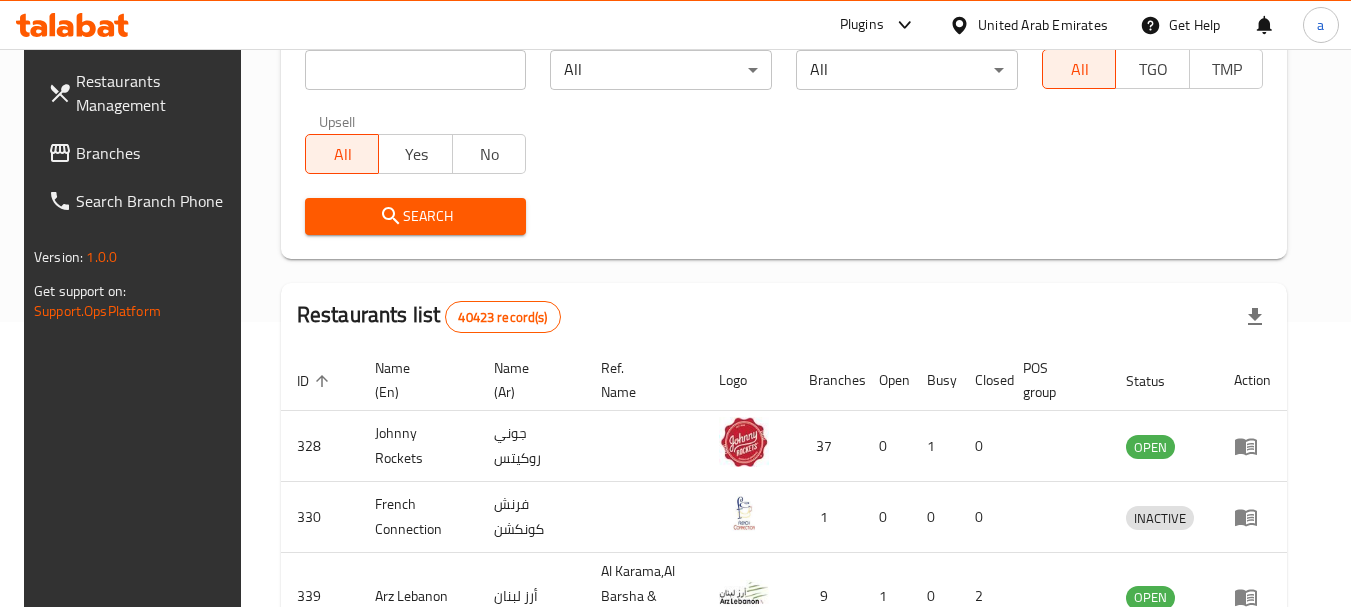 click on "Branches" at bounding box center [155, 153] 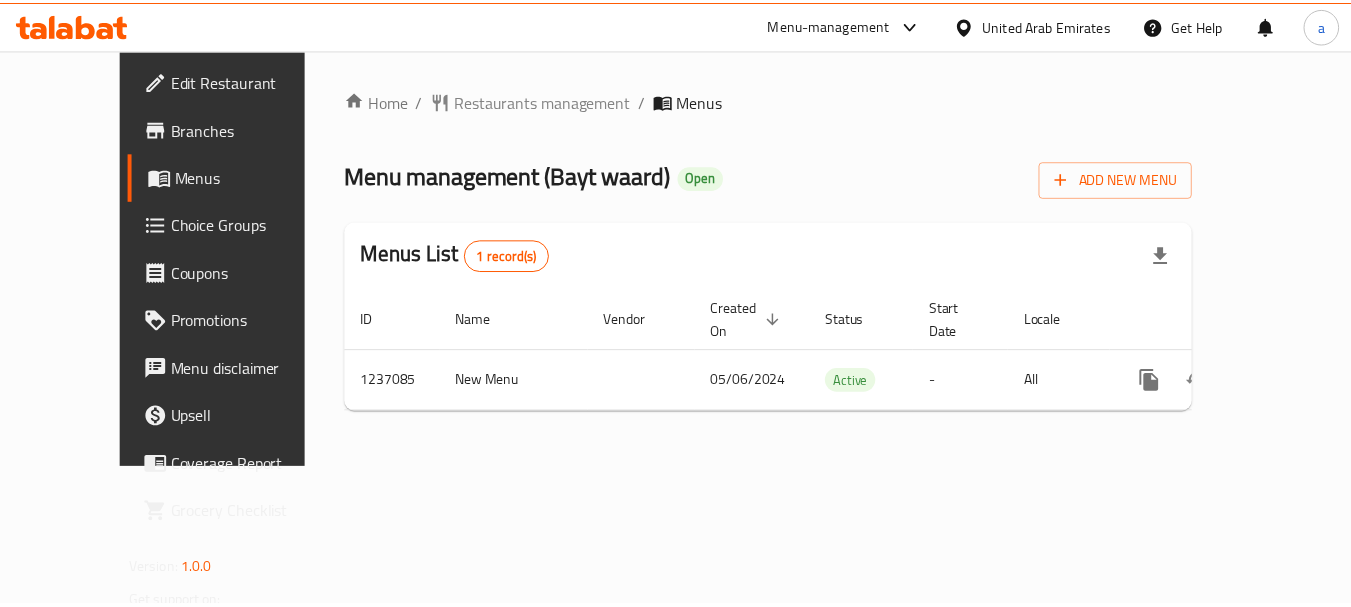 scroll, scrollTop: 0, scrollLeft: 0, axis: both 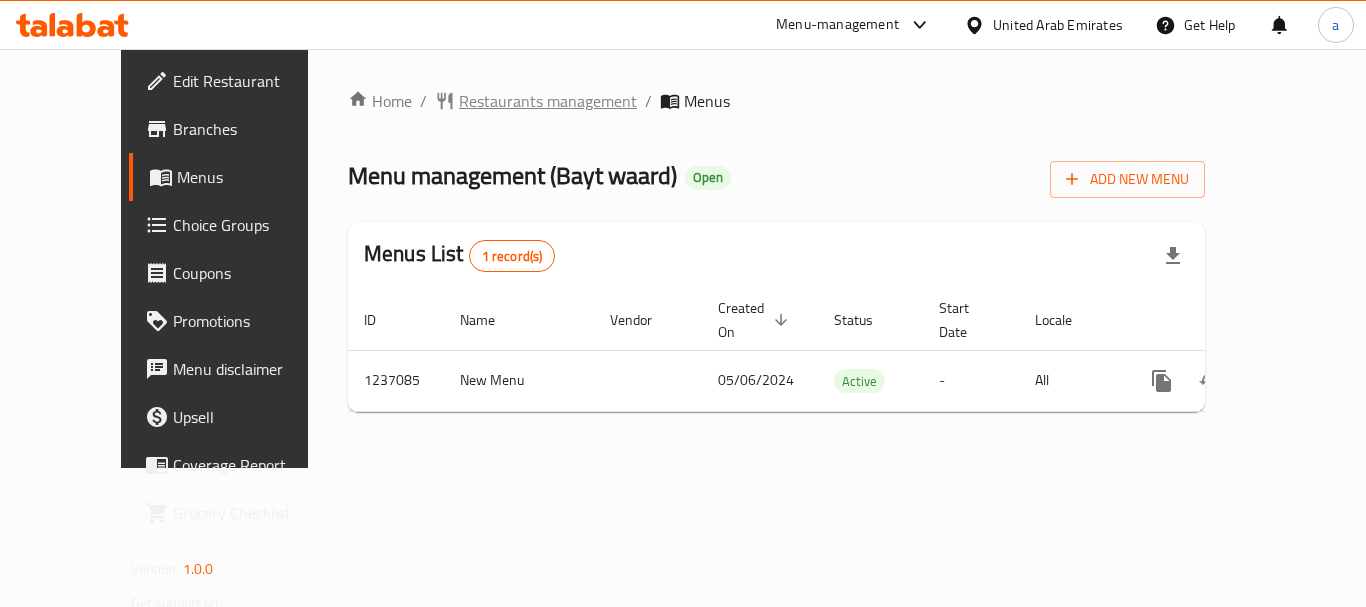 click on "Restaurants management" at bounding box center (548, 101) 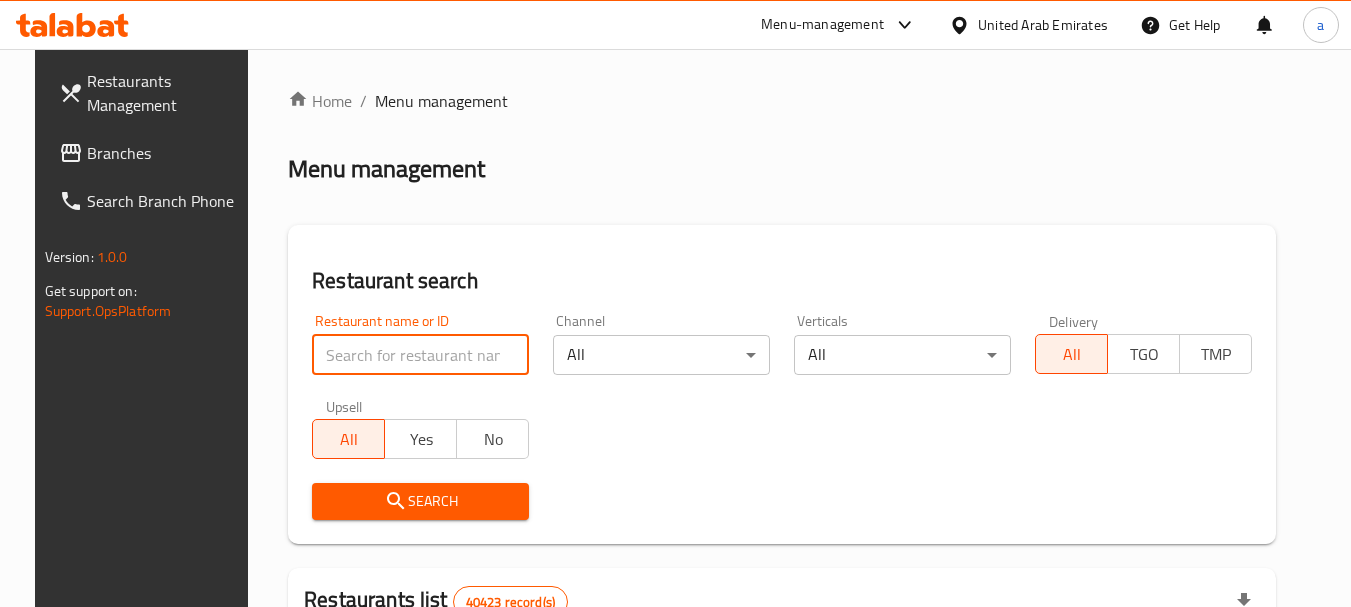click at bounding box center (420, 355) 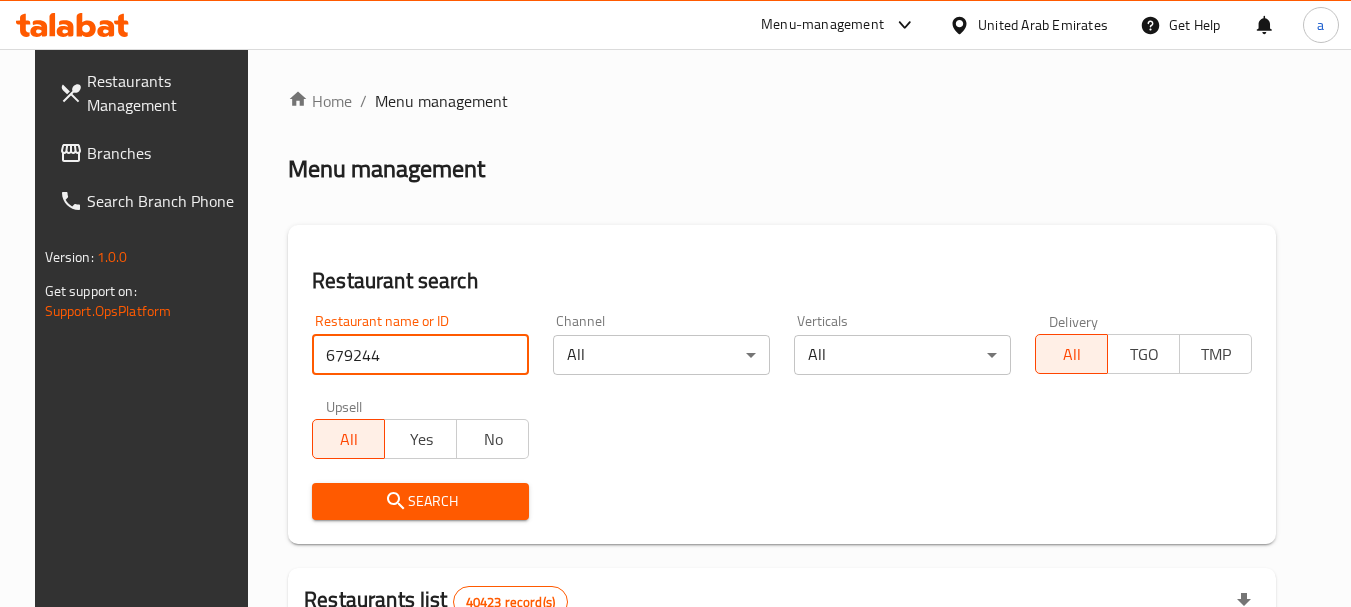 type on "679244" 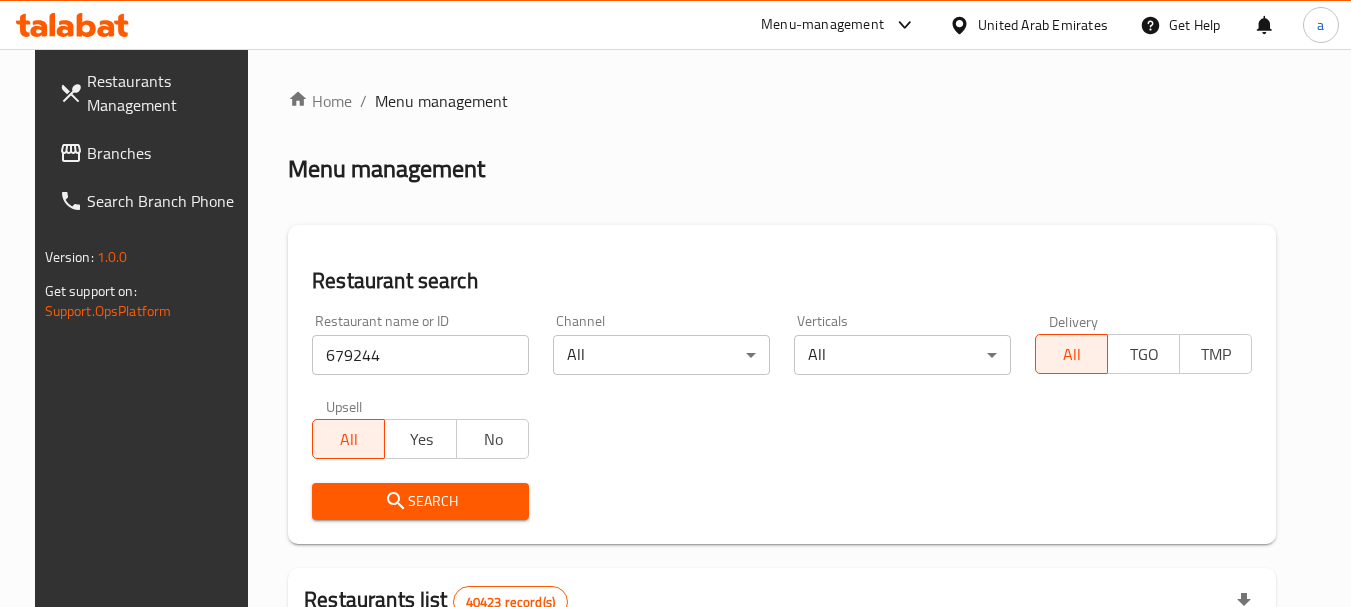 click on "Search" at bounding box center [420, 501] 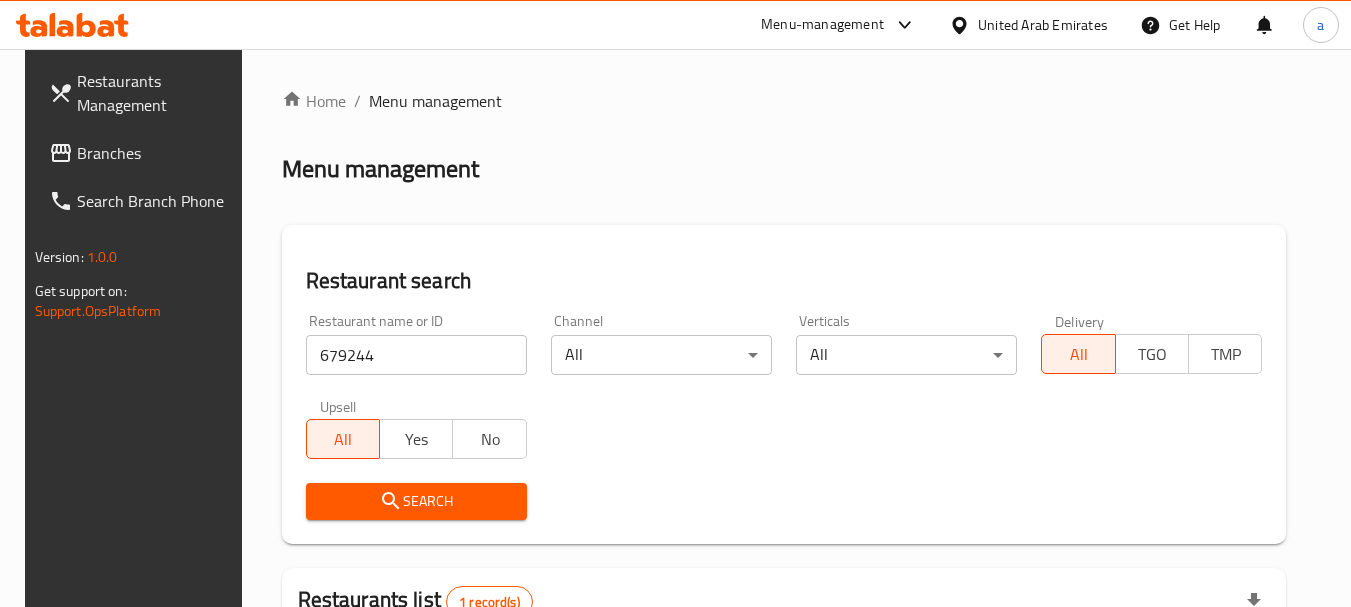 scroll, scrollTop: 285, scrollLeft: 0, axis: vertical 